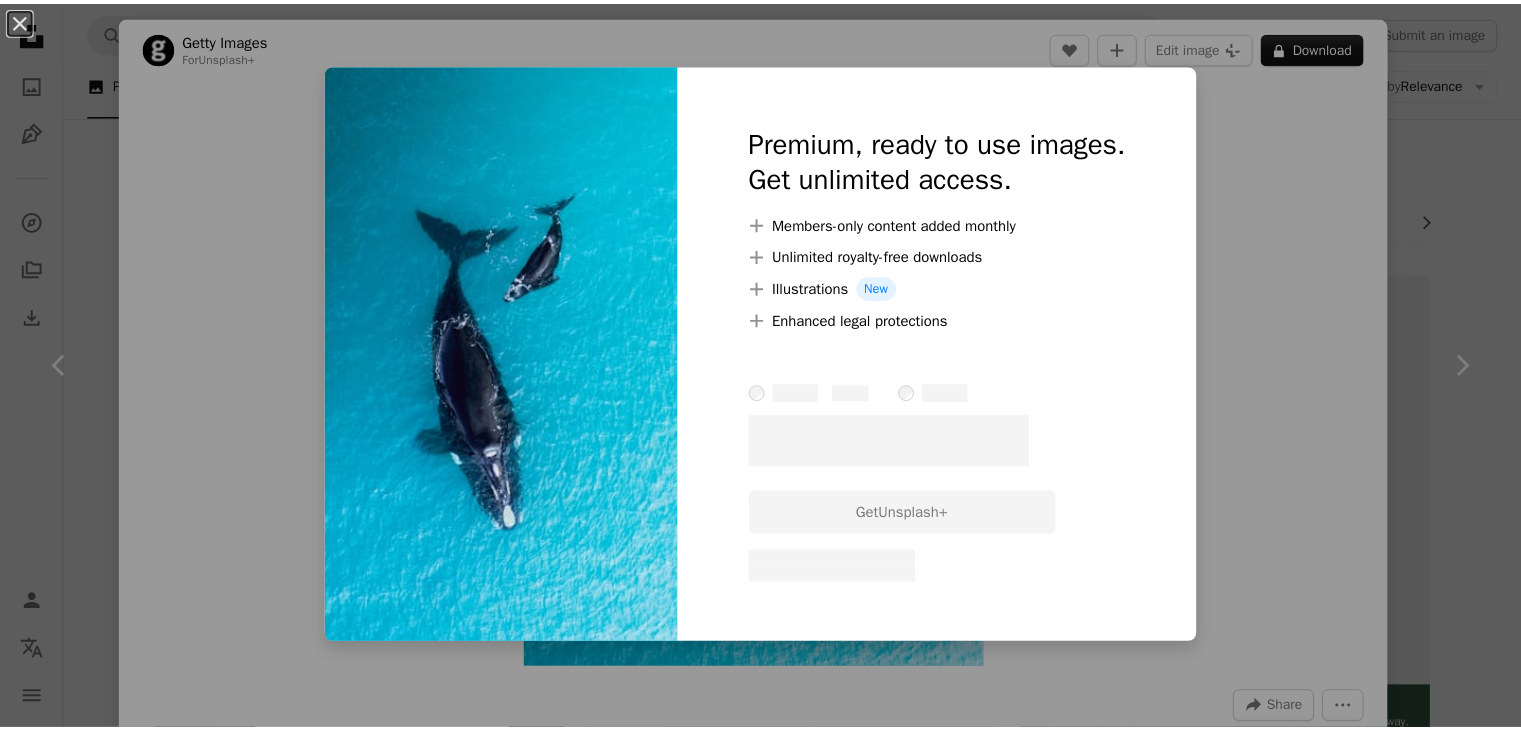 scroll, scrollTop: 900, scrollLeft: 0, axis: vertical 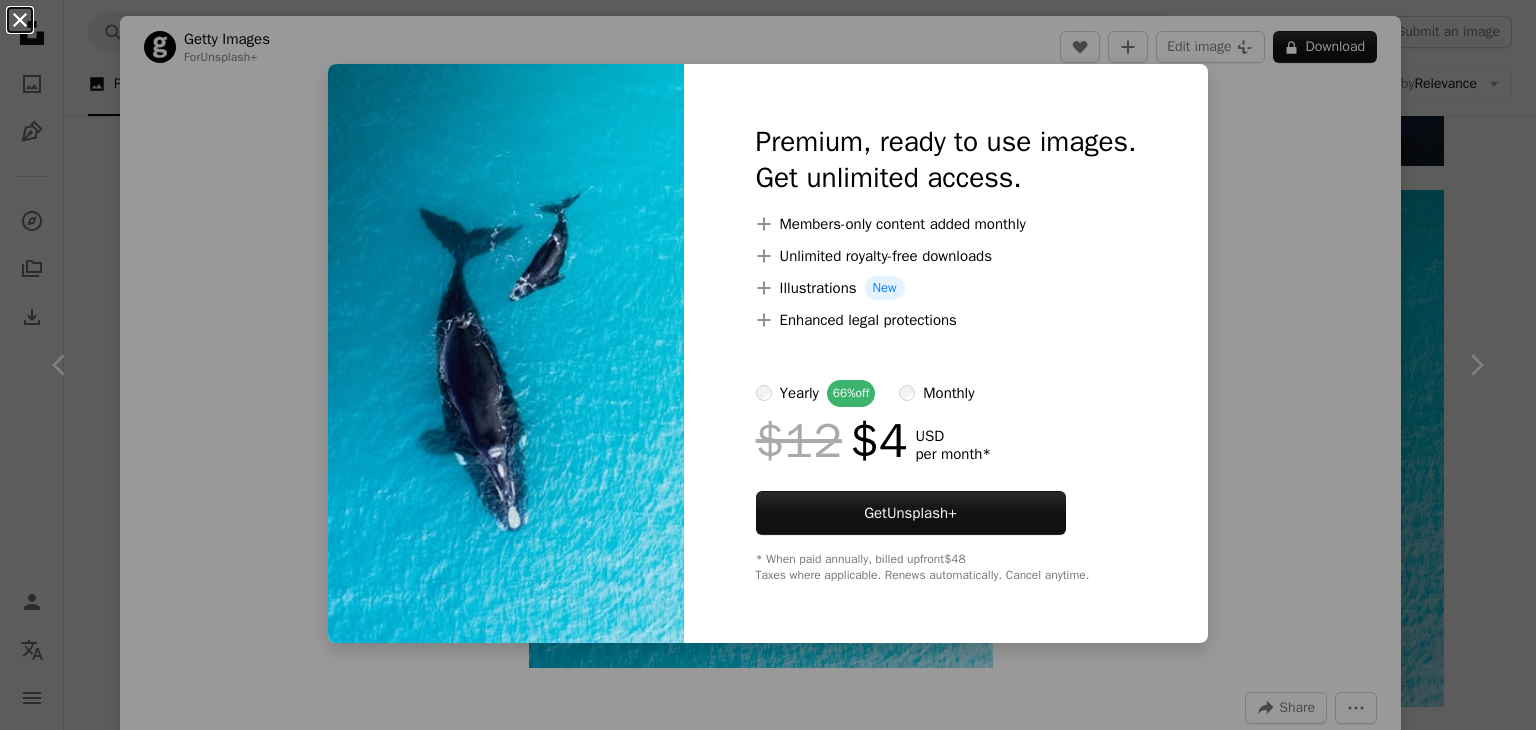 click on "An X shape" at bounding box center [20, 20] 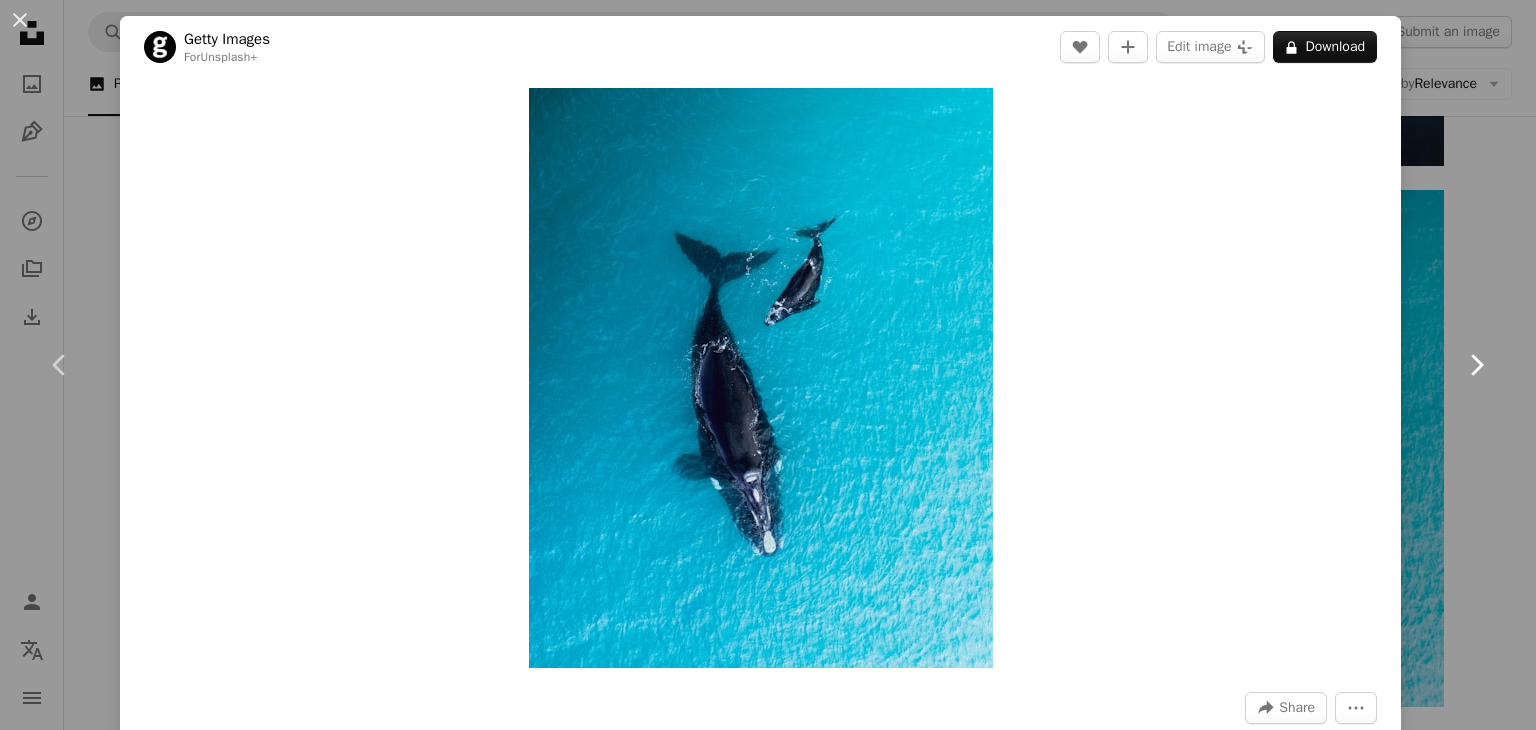 click on "Chevron right" 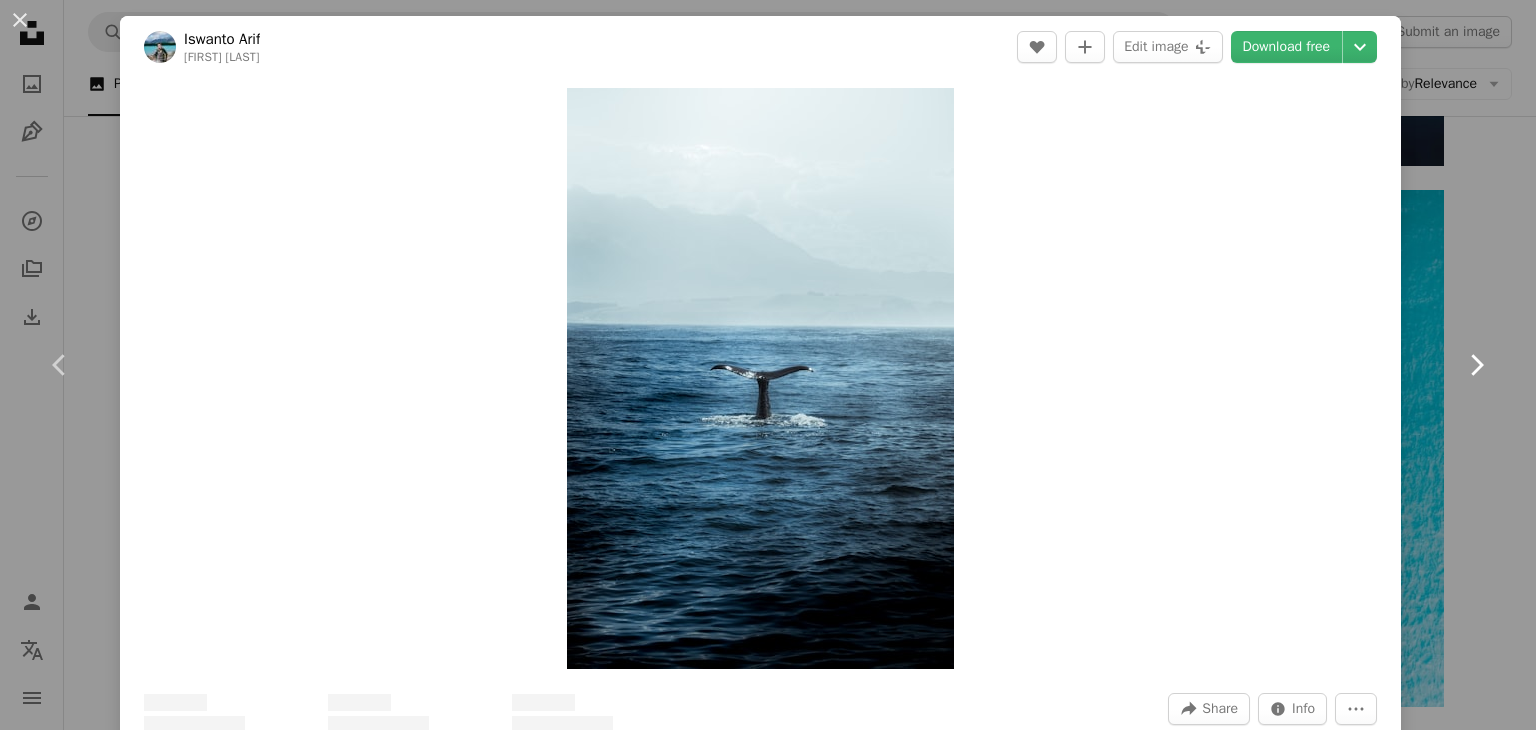 click on "Chevron right" at bounding box center (1476, 365) 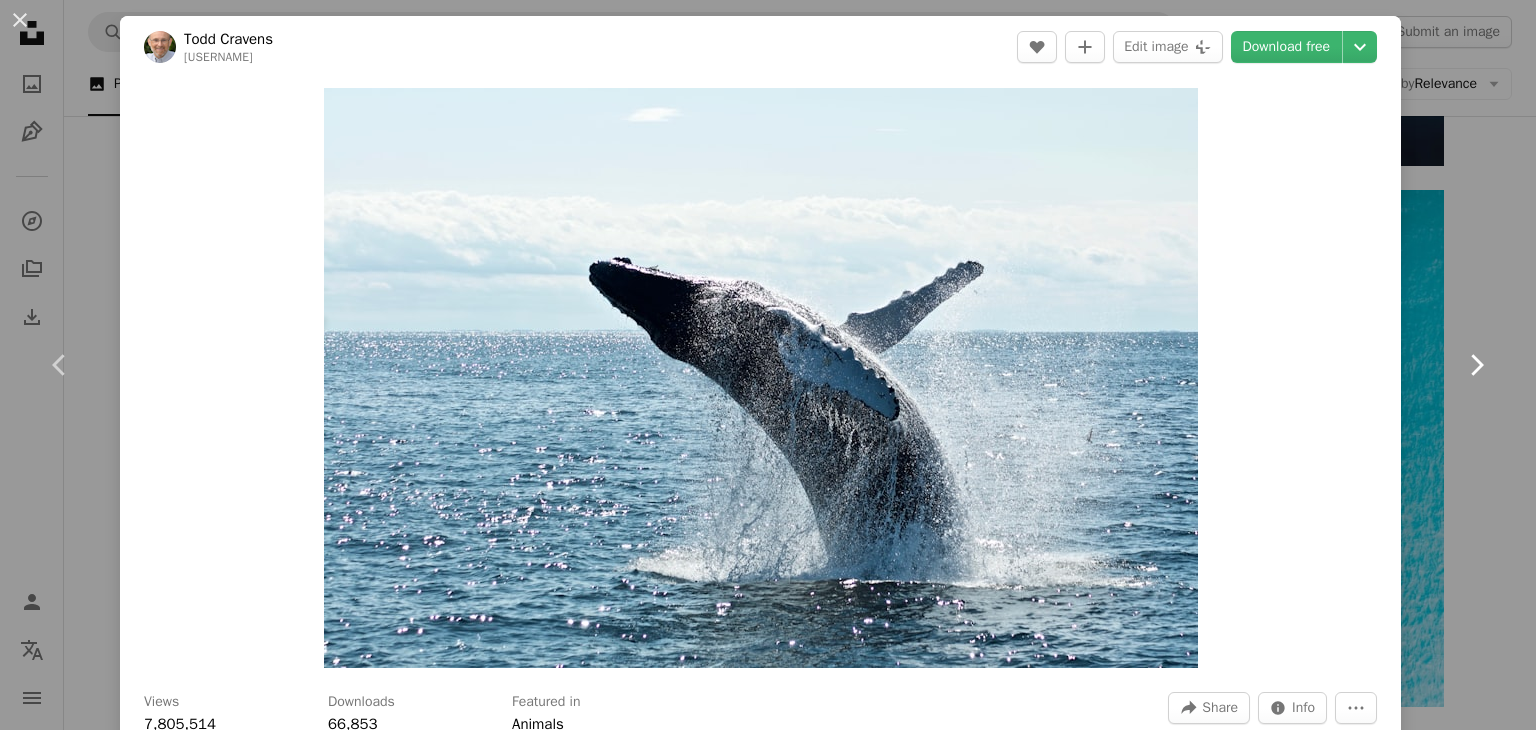 click on "Chevron right" at bounding box center [1476, 365] 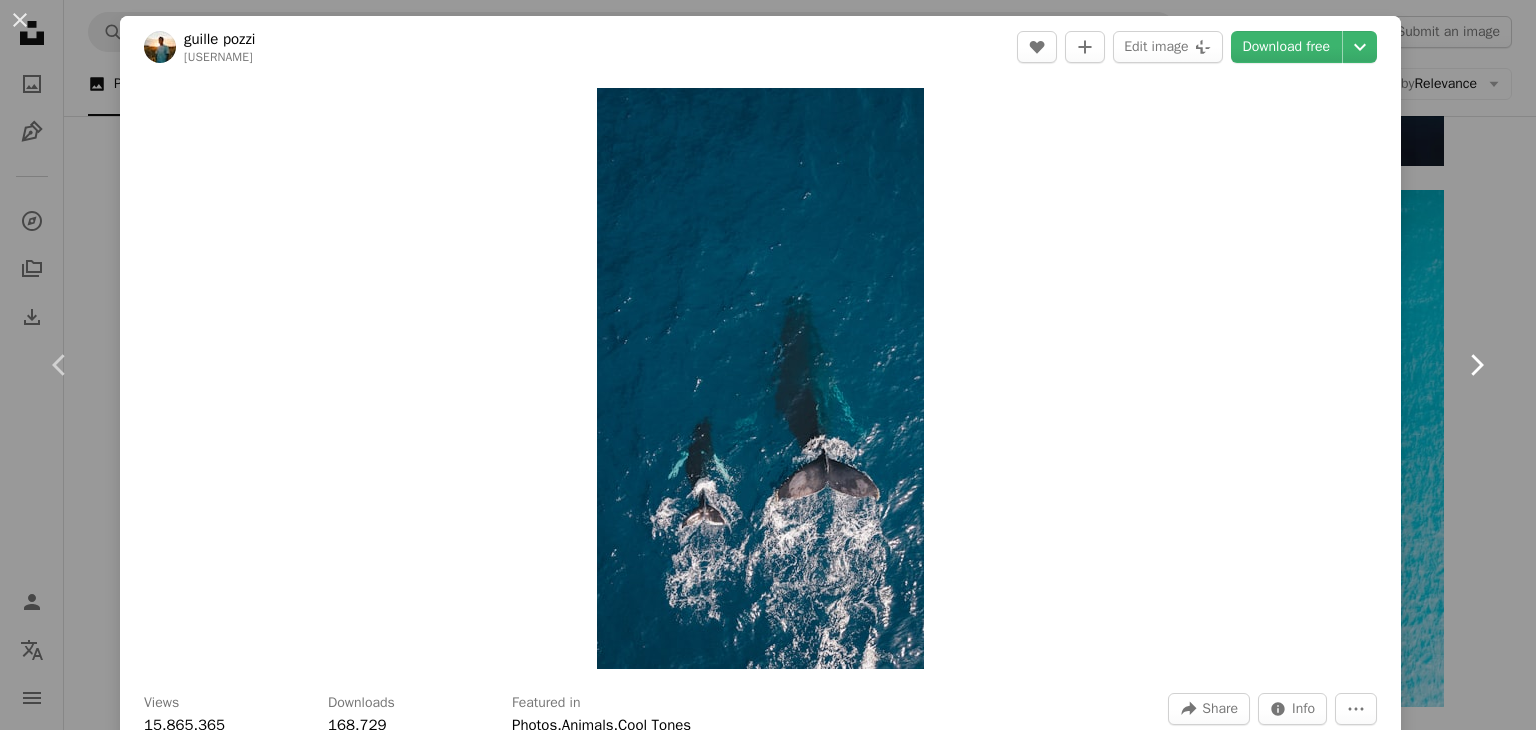 click on "Chevron right" at bounding box center [1476, 365] 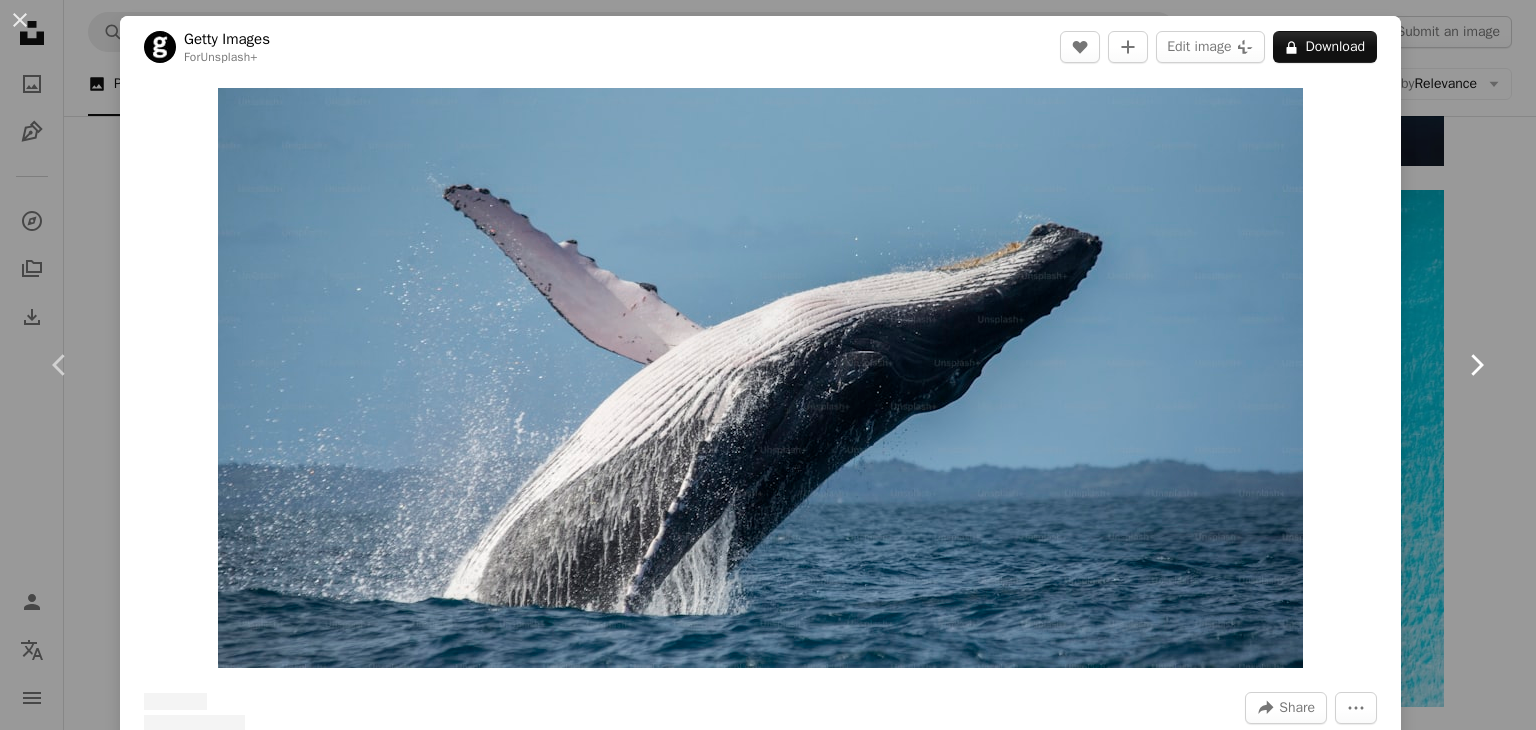 click on "Chevron right" at bounding box center [1476, 365] 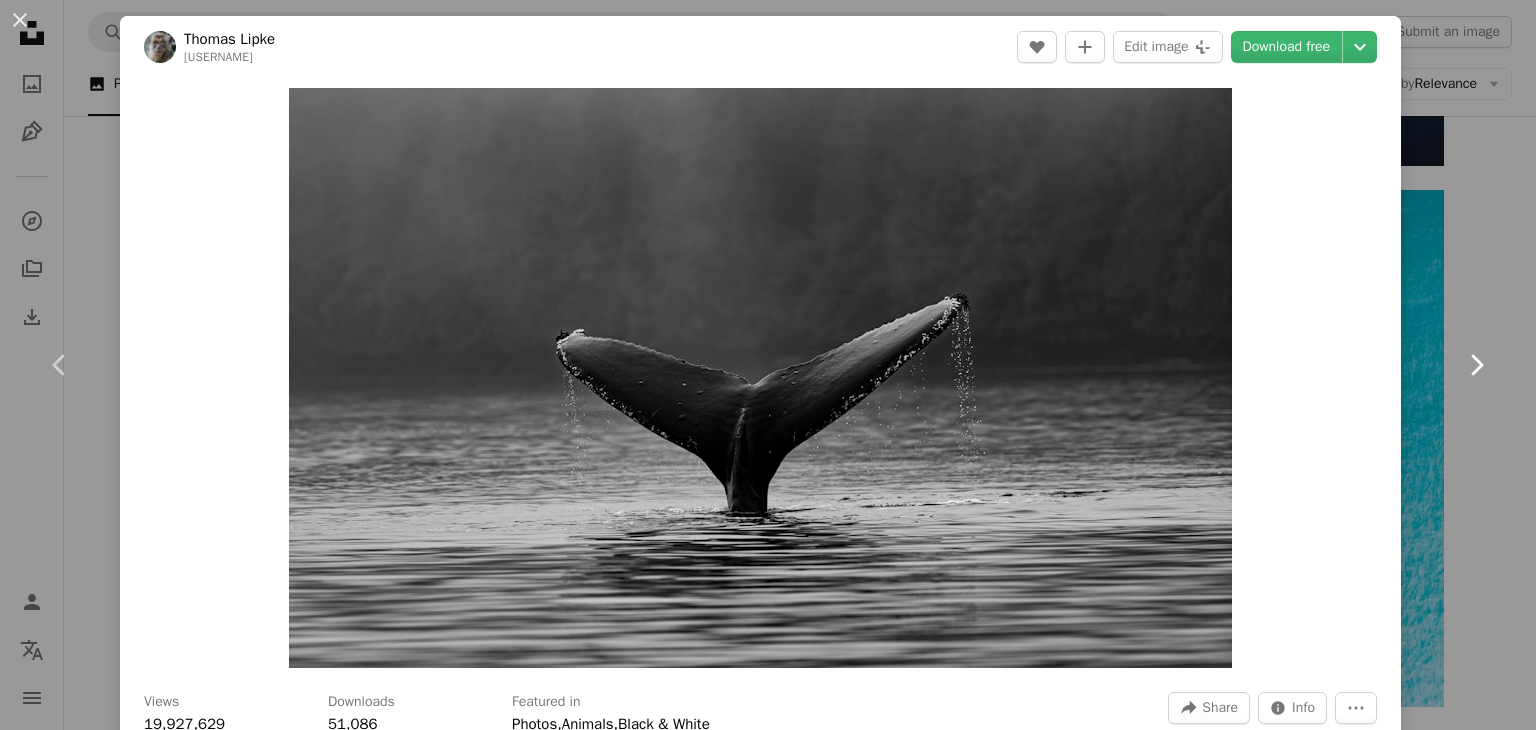 click on "Chevron right" at bounding box center (1476, 365) 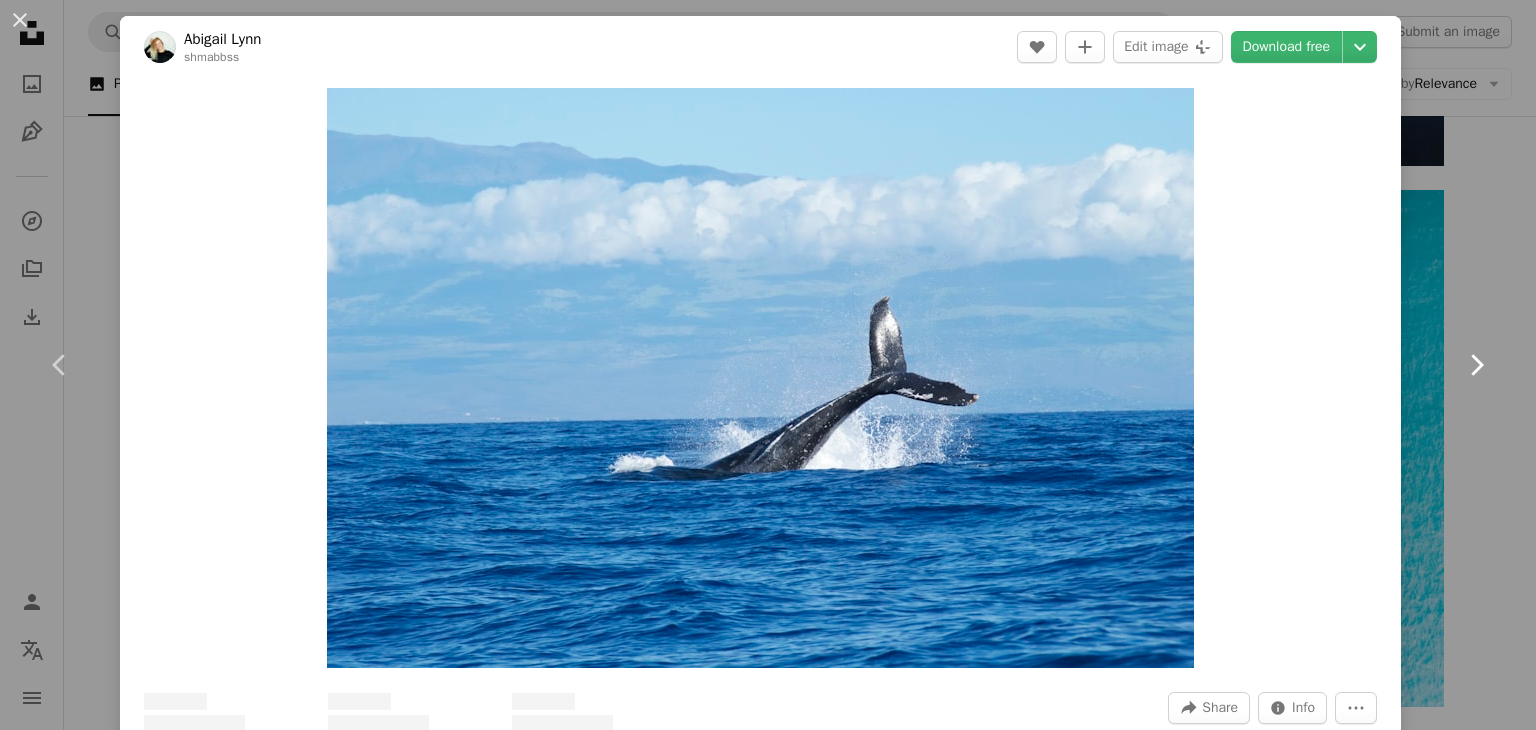 click on "Chevron right" at bounding box center [1476, 365] 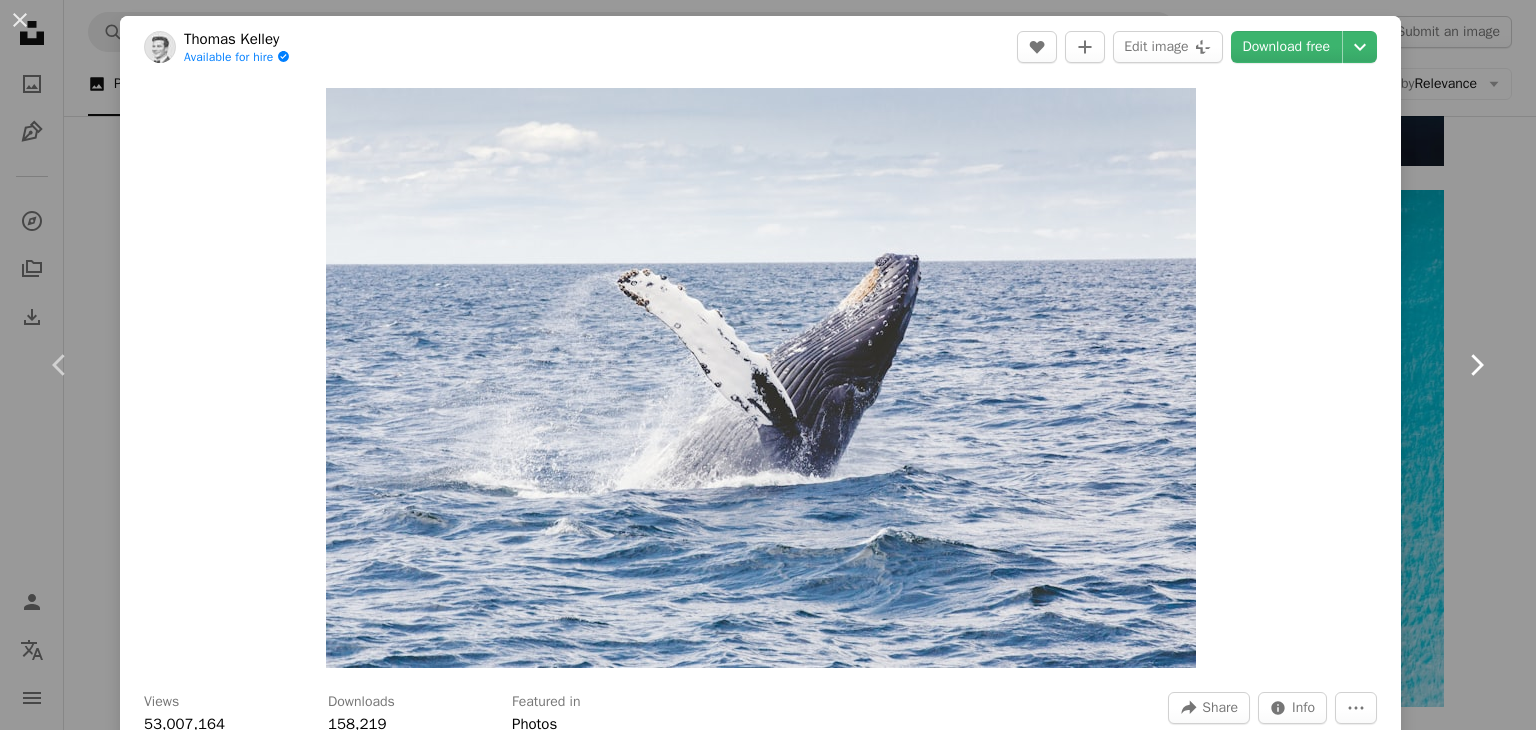 click on "Chevron right" at bounding box center [1476, 365] 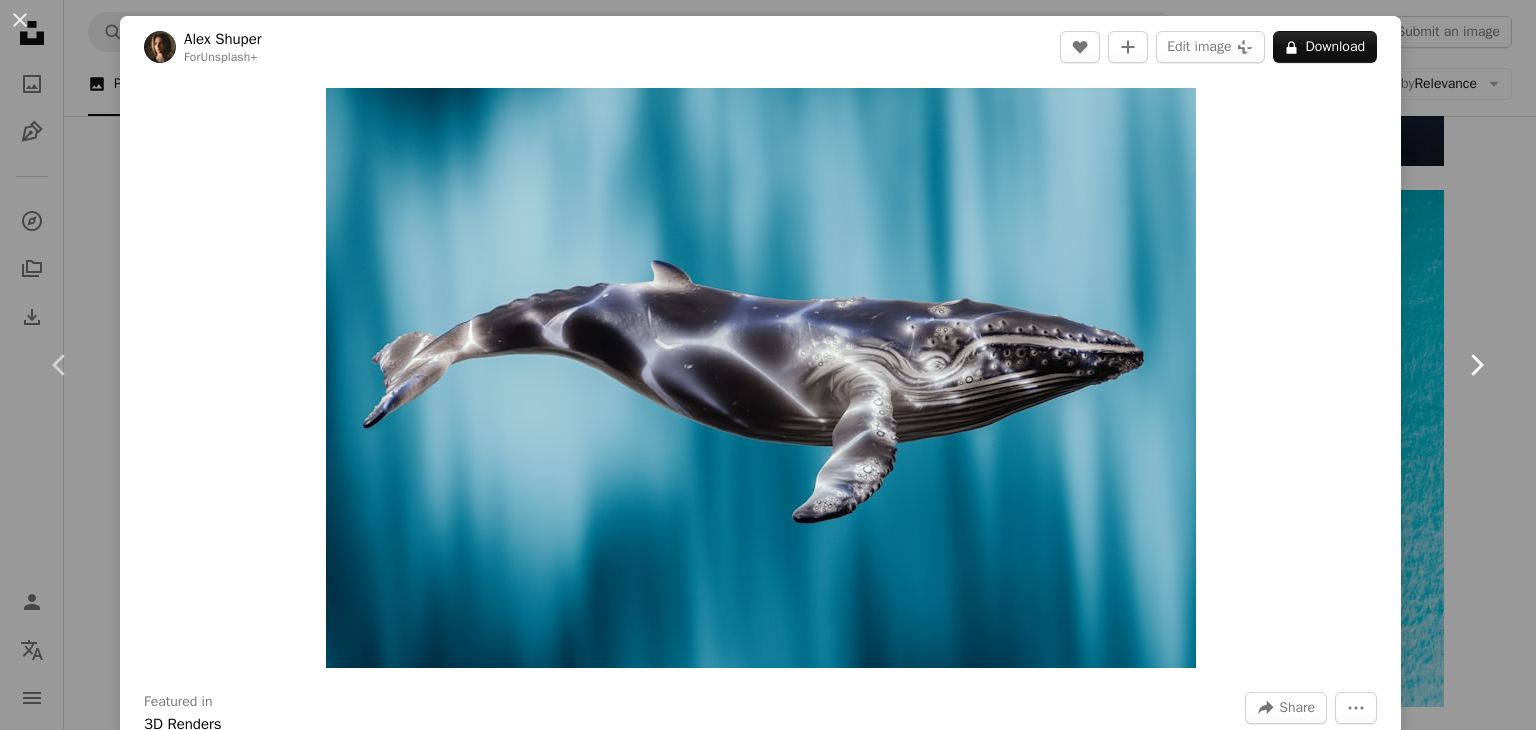 click on "Chevron right" at bounding box center (1476, 365) 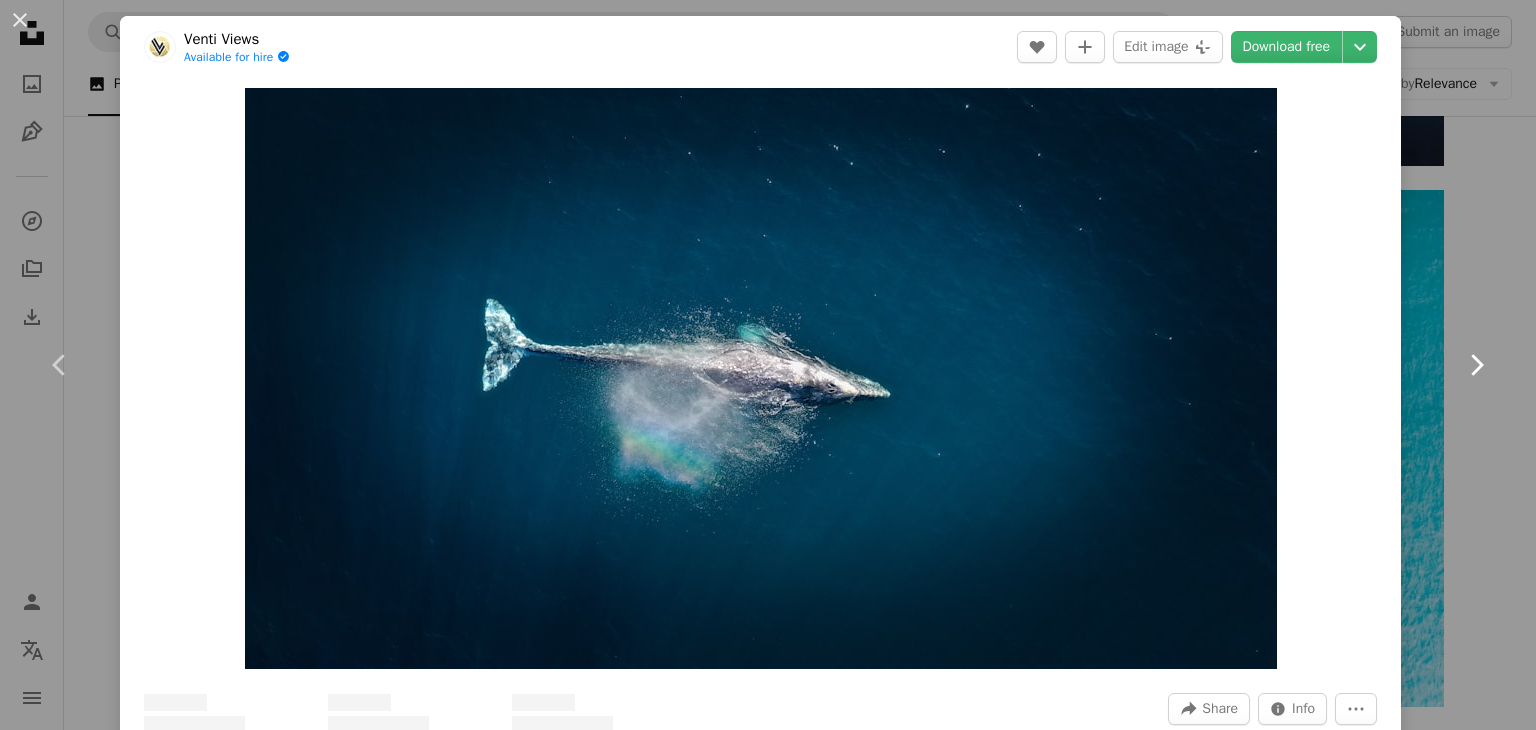 click on "Chevron right" at bounding box center (1476, 365) 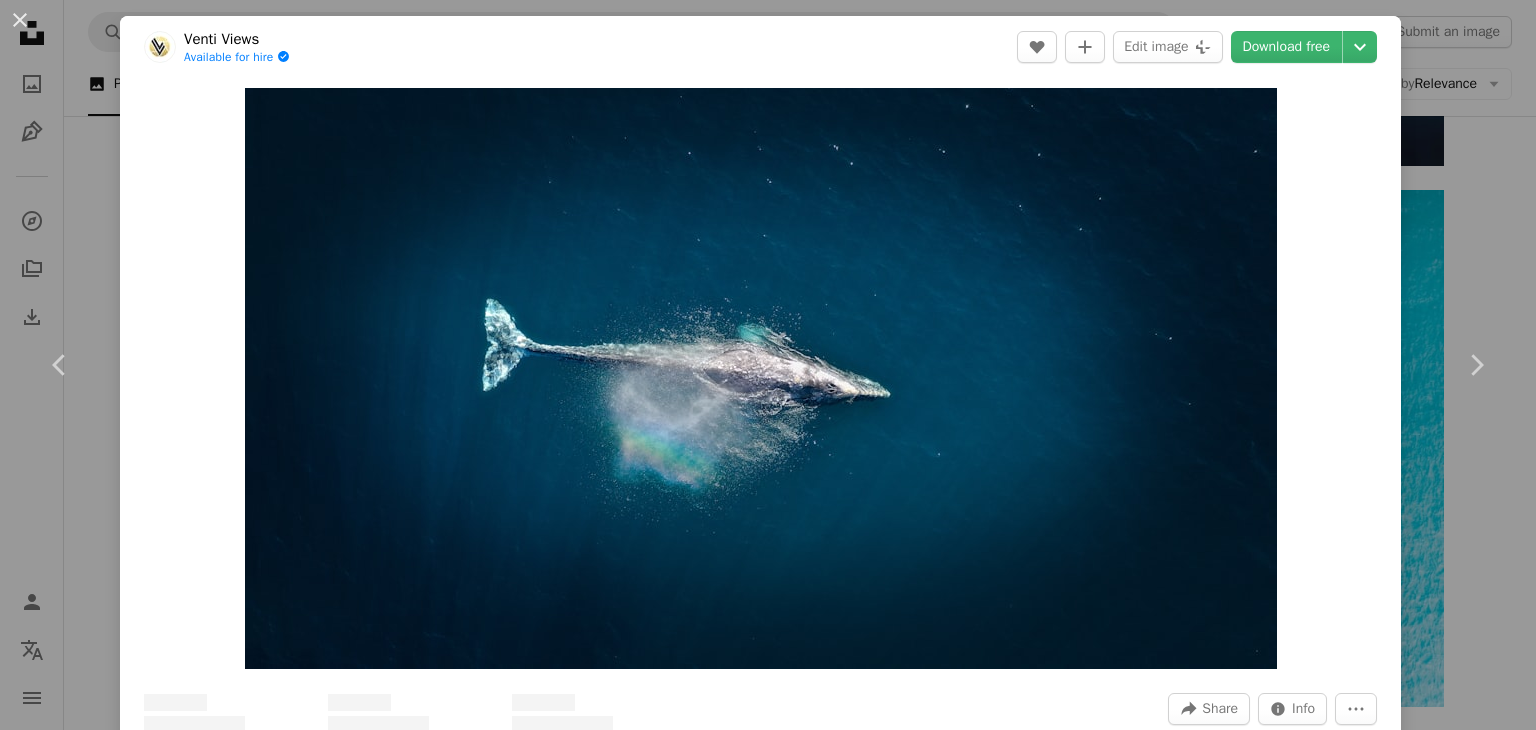 click on "An X shape" at bounding box center (20, 20) 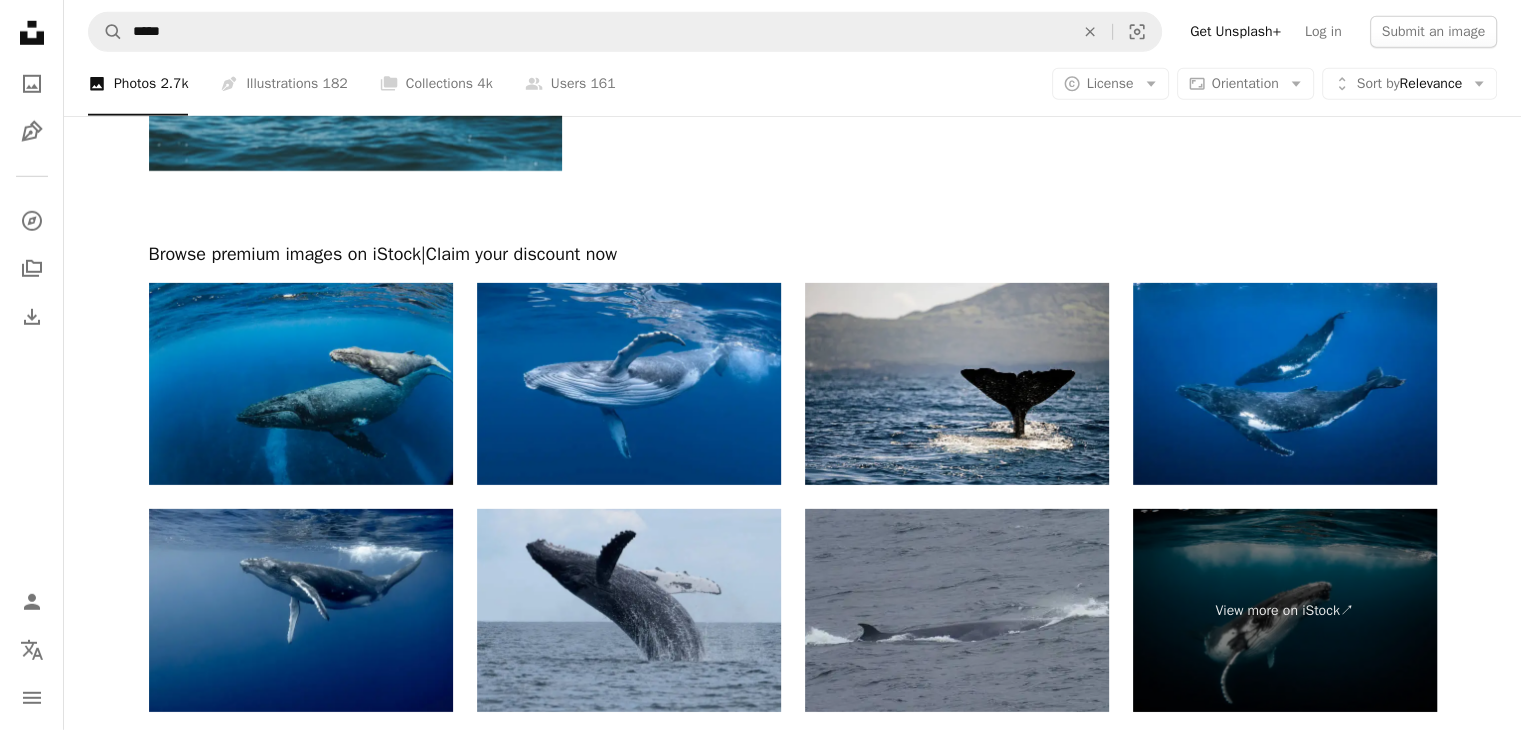 scroll, scrollTop: 6000, scrollLeft: 0, axis: vertical 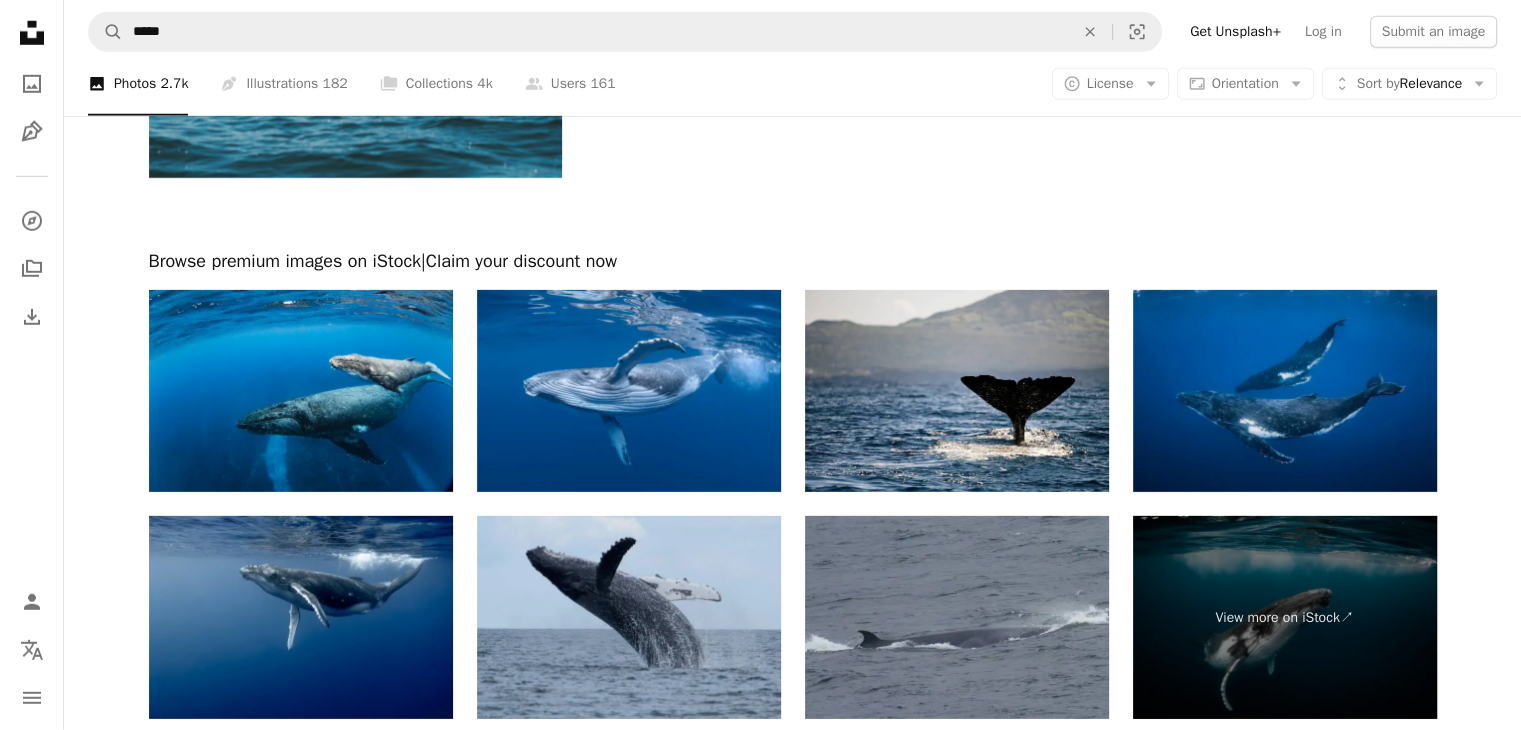 click at bounding box center (1285, 391) 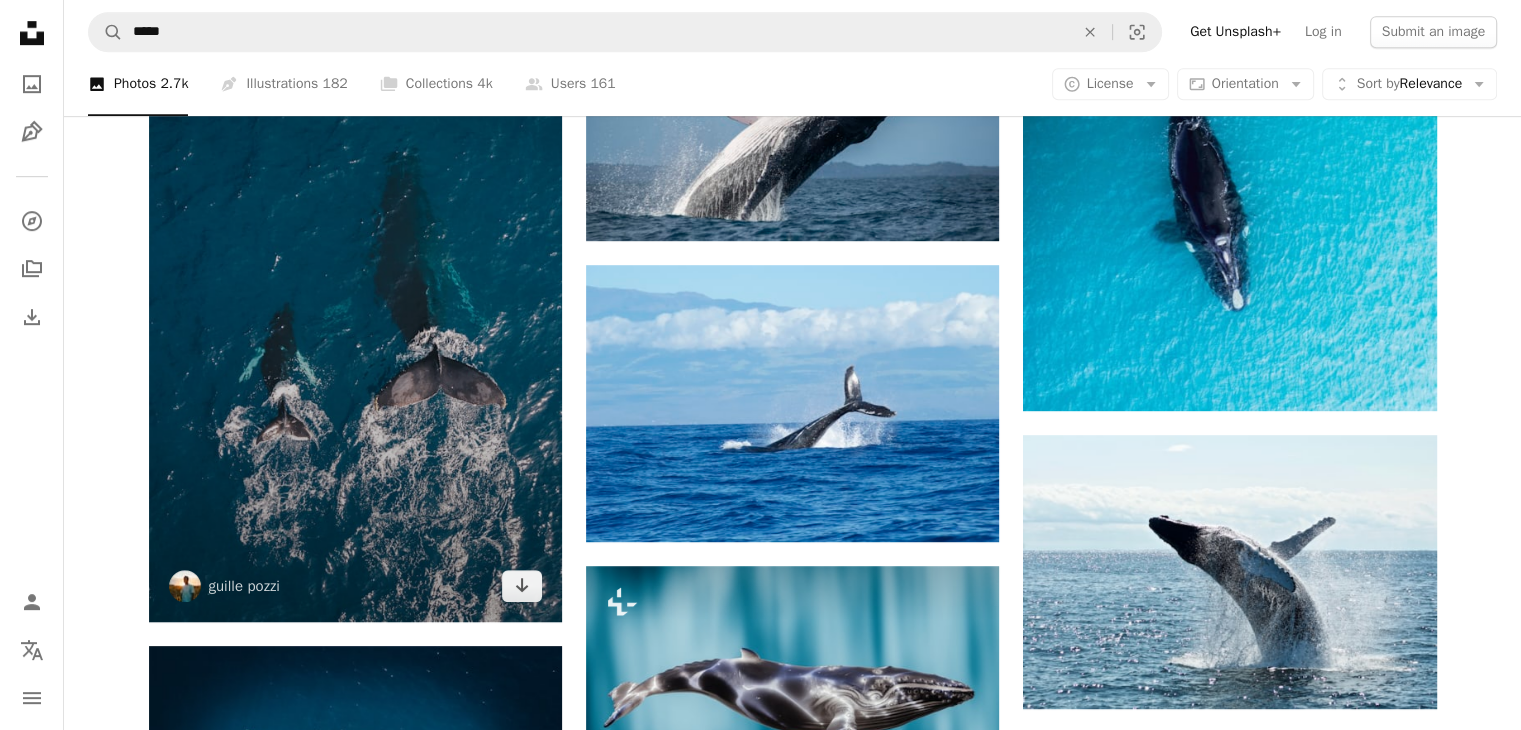 scroll, scrollTop: 1200, scrollLeft: 0, axis: vertical 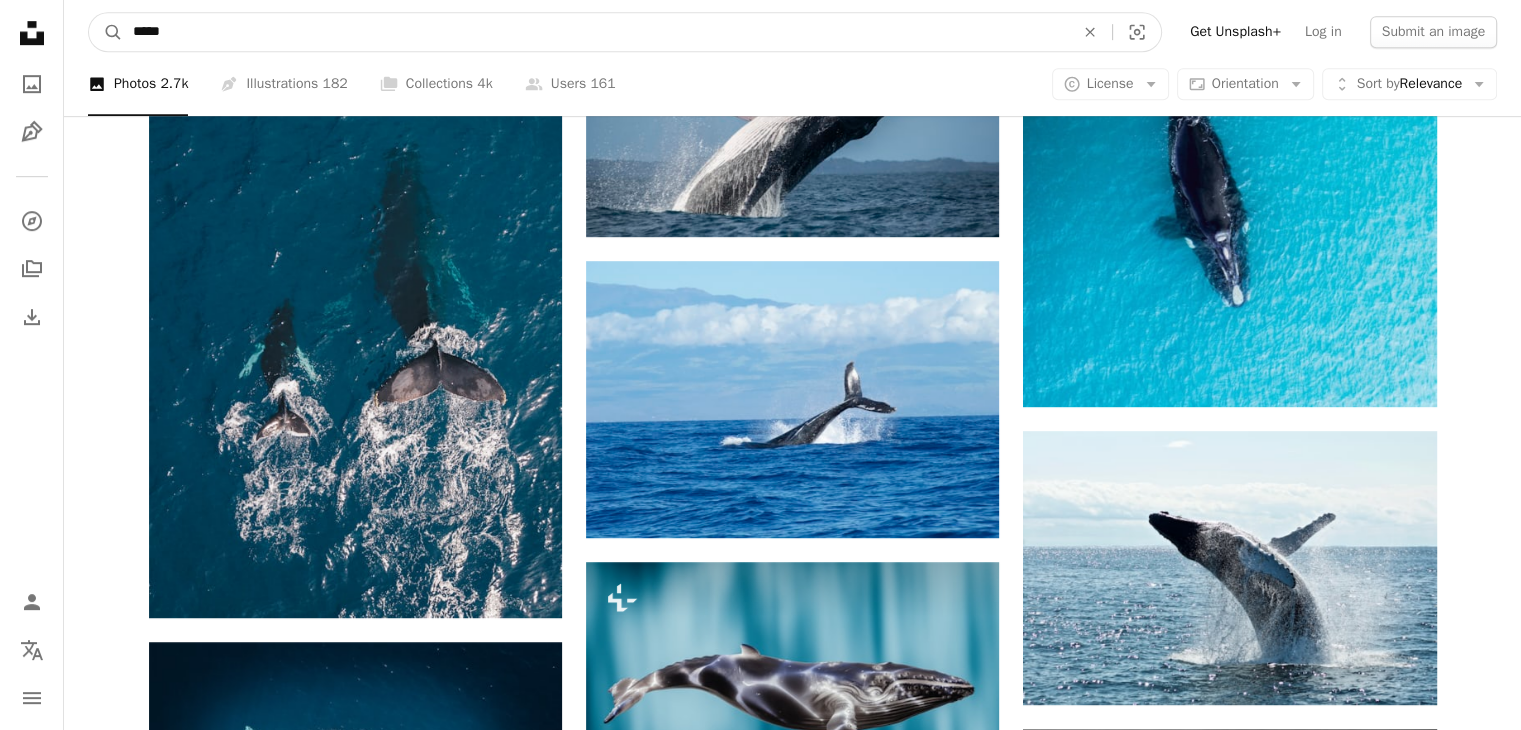 click on "*****" at bounding box center [595, 32] 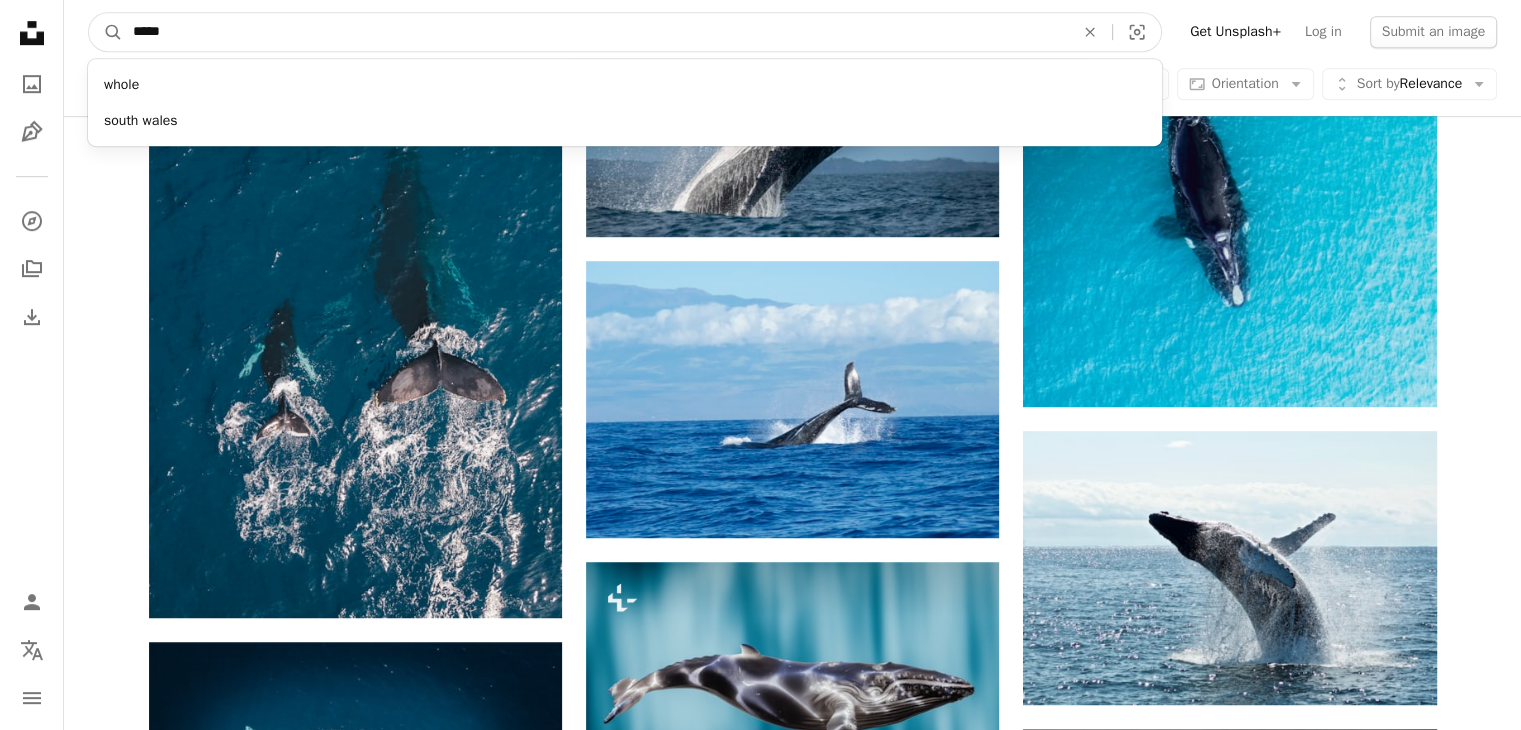 drag, startPoint x: 196, startPoint y: 38, endPoint x: 206, endPoint y: 83, distance: 46.09772 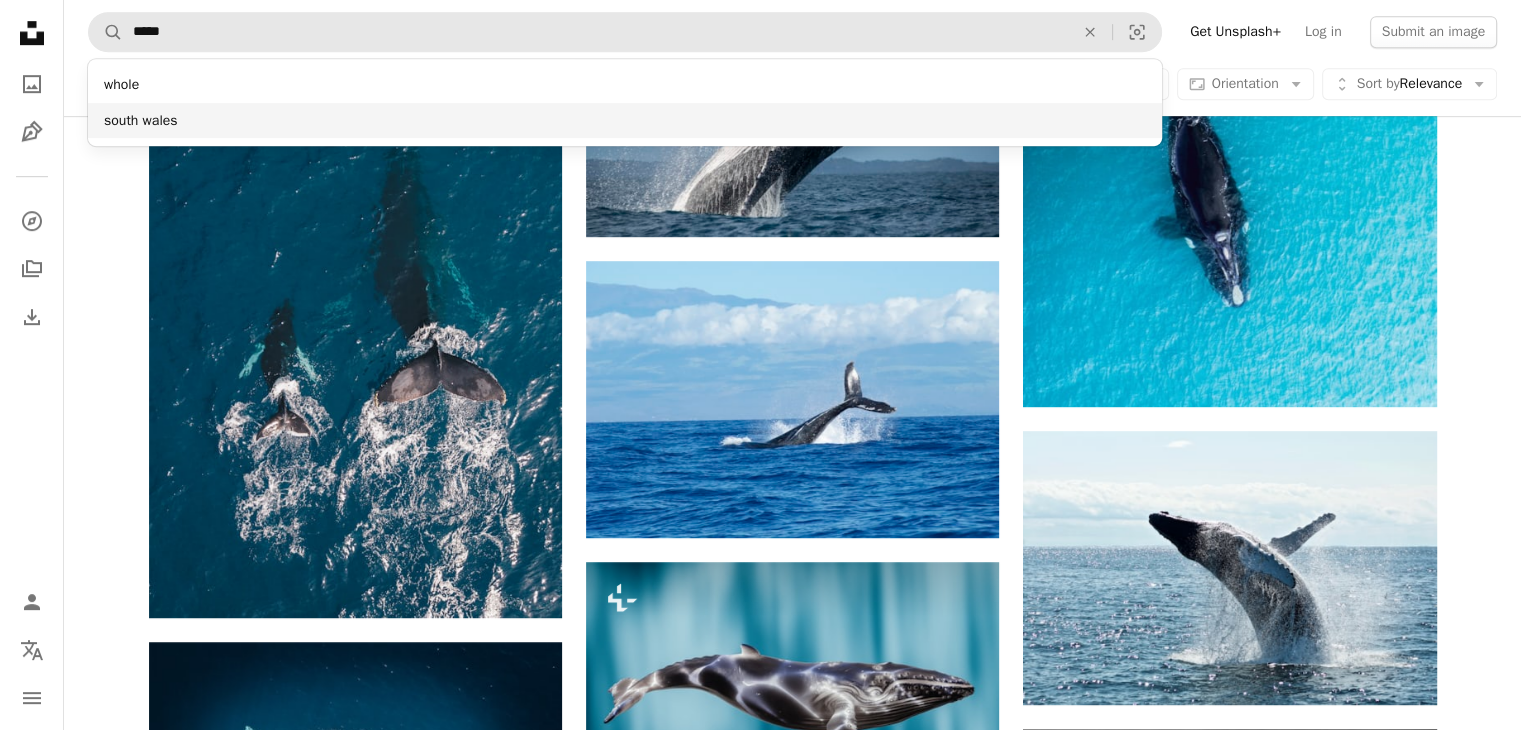 click on "south wales" at bounding box center [625, 121] 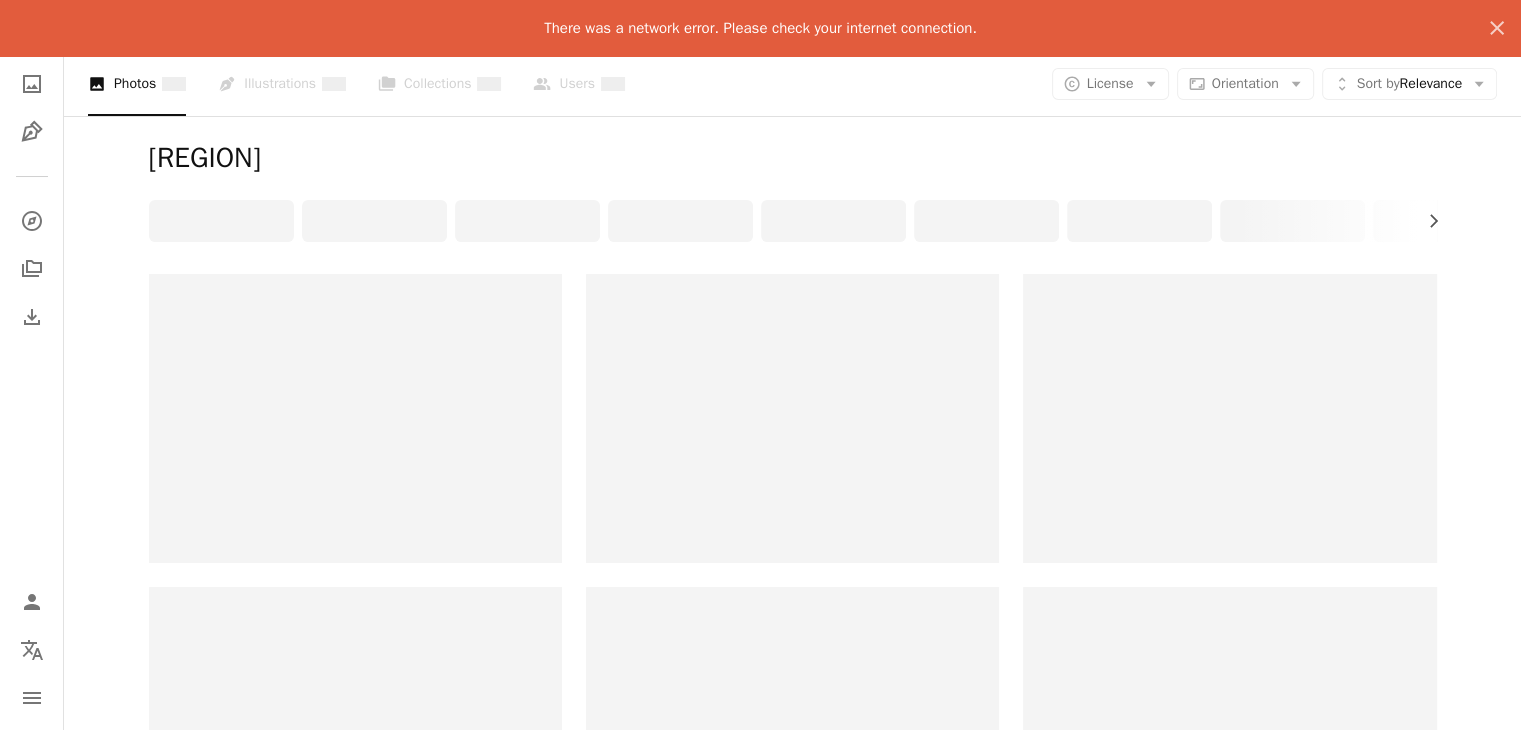 click on "There was a network error. Please check your internet connection." at bounding box center [760, 28] 